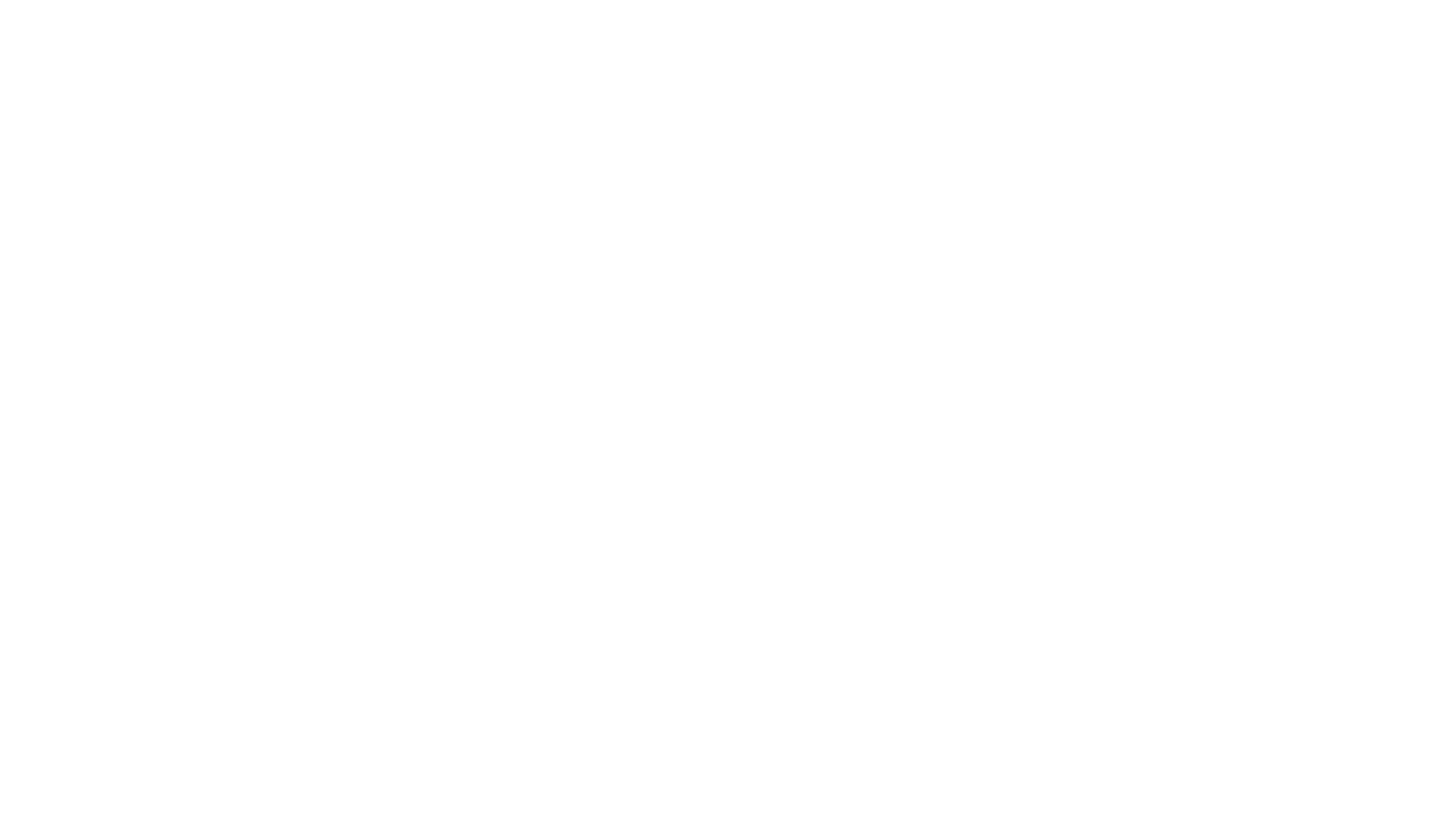 scroll, scrollTop: 0, scrollLeft: 0, axis: both 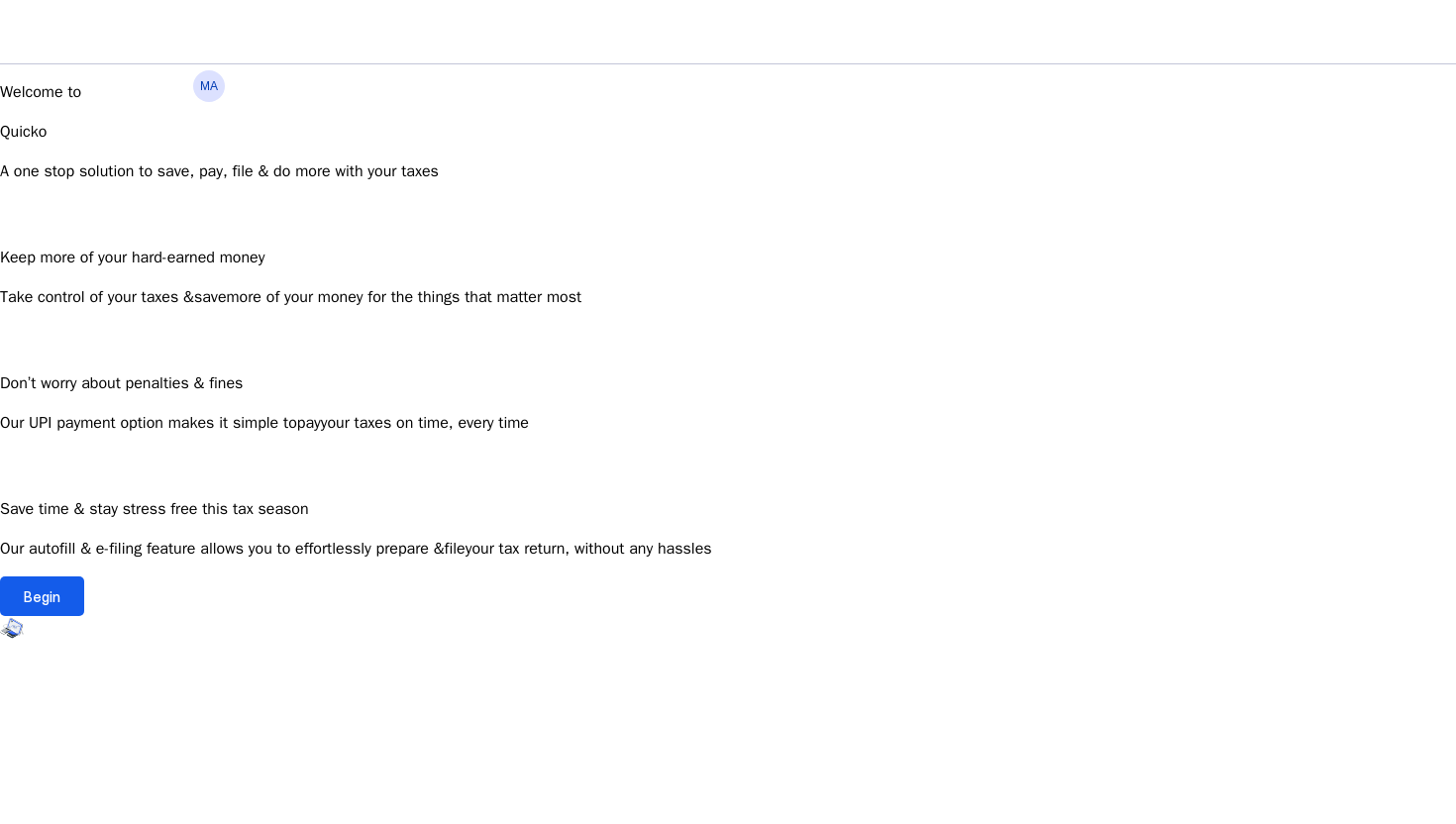 click at bounding box center (42, 596) 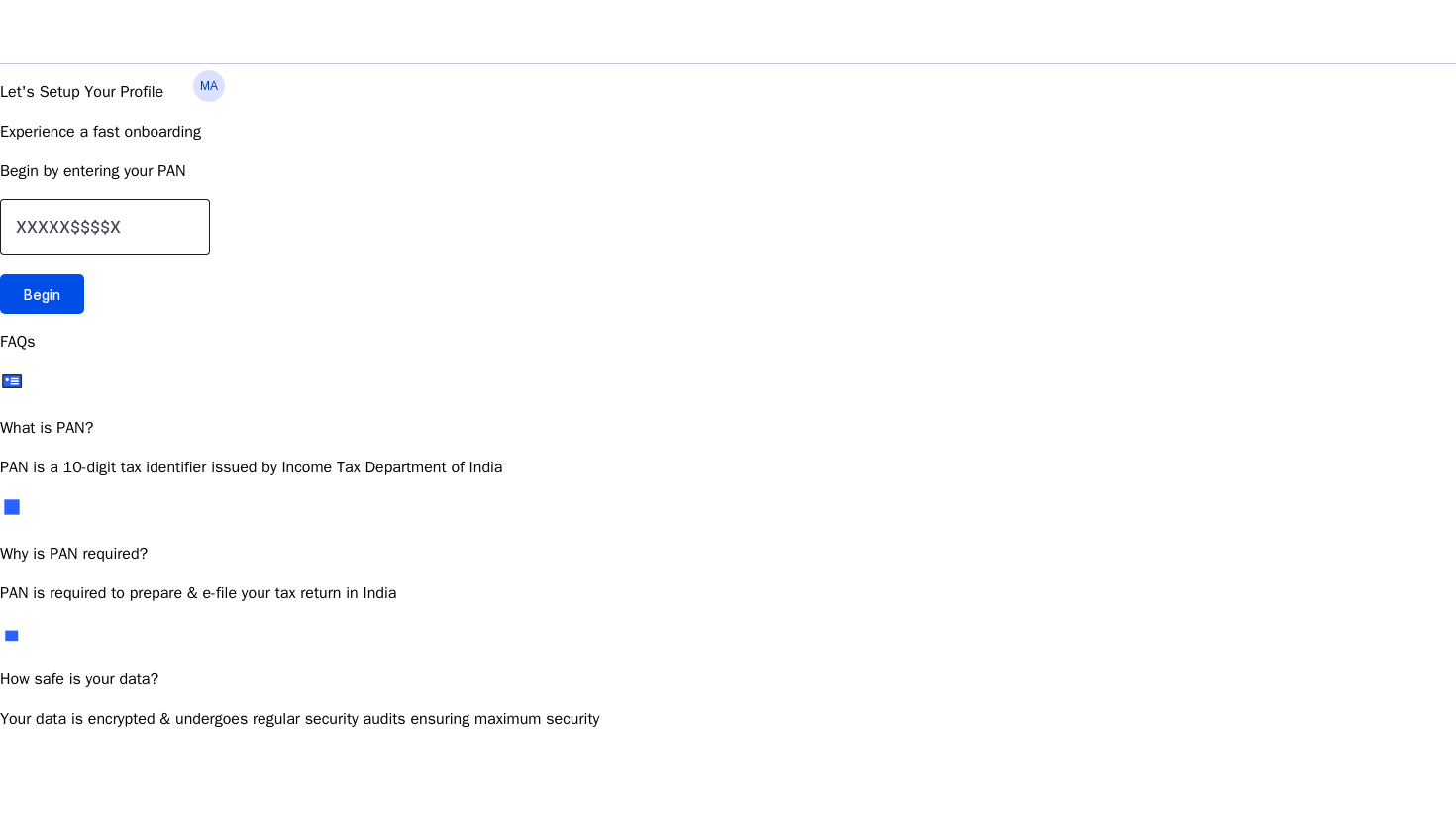 click at bounding box center [105, 227] 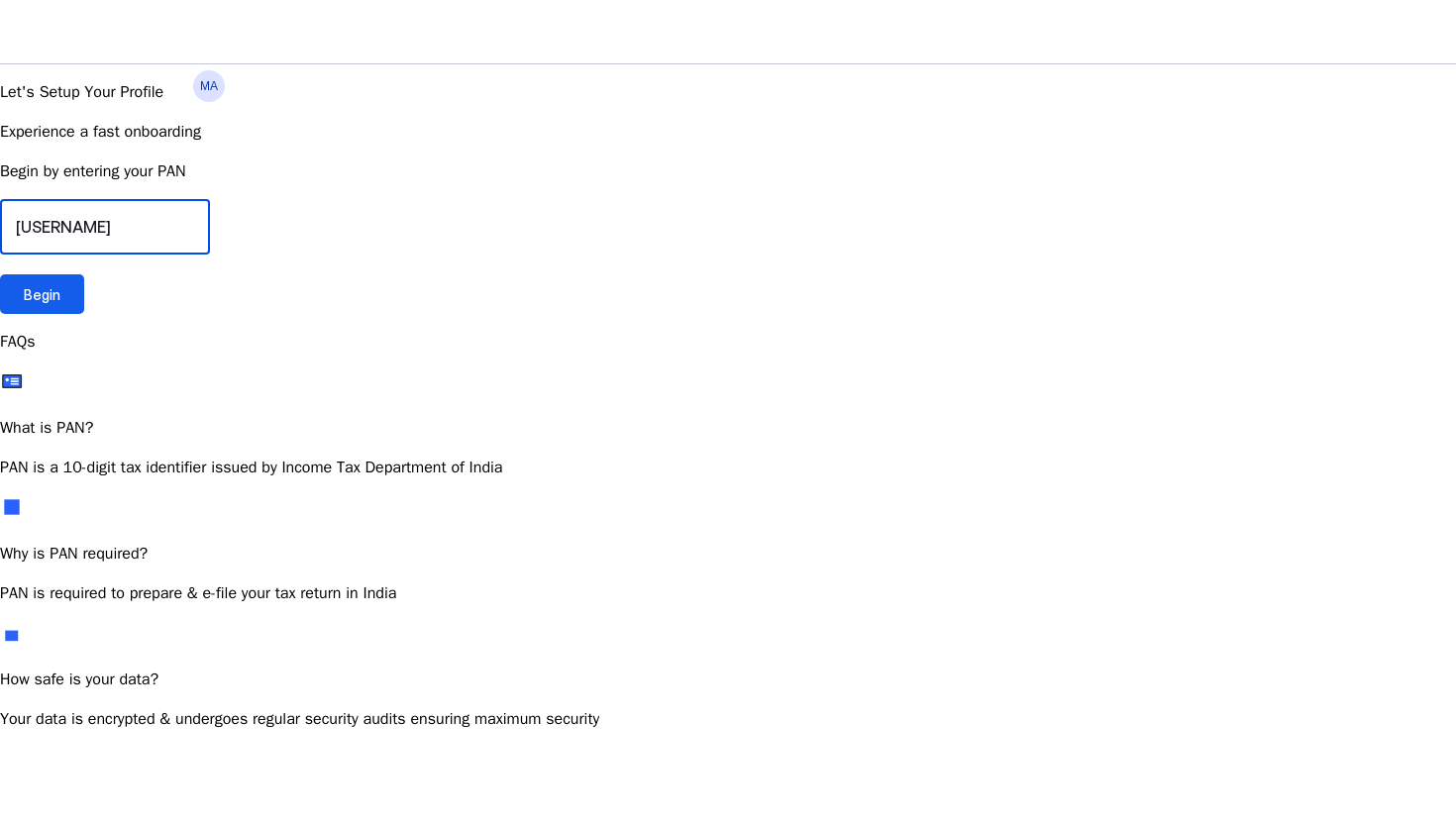 type on "[USERNAME]" 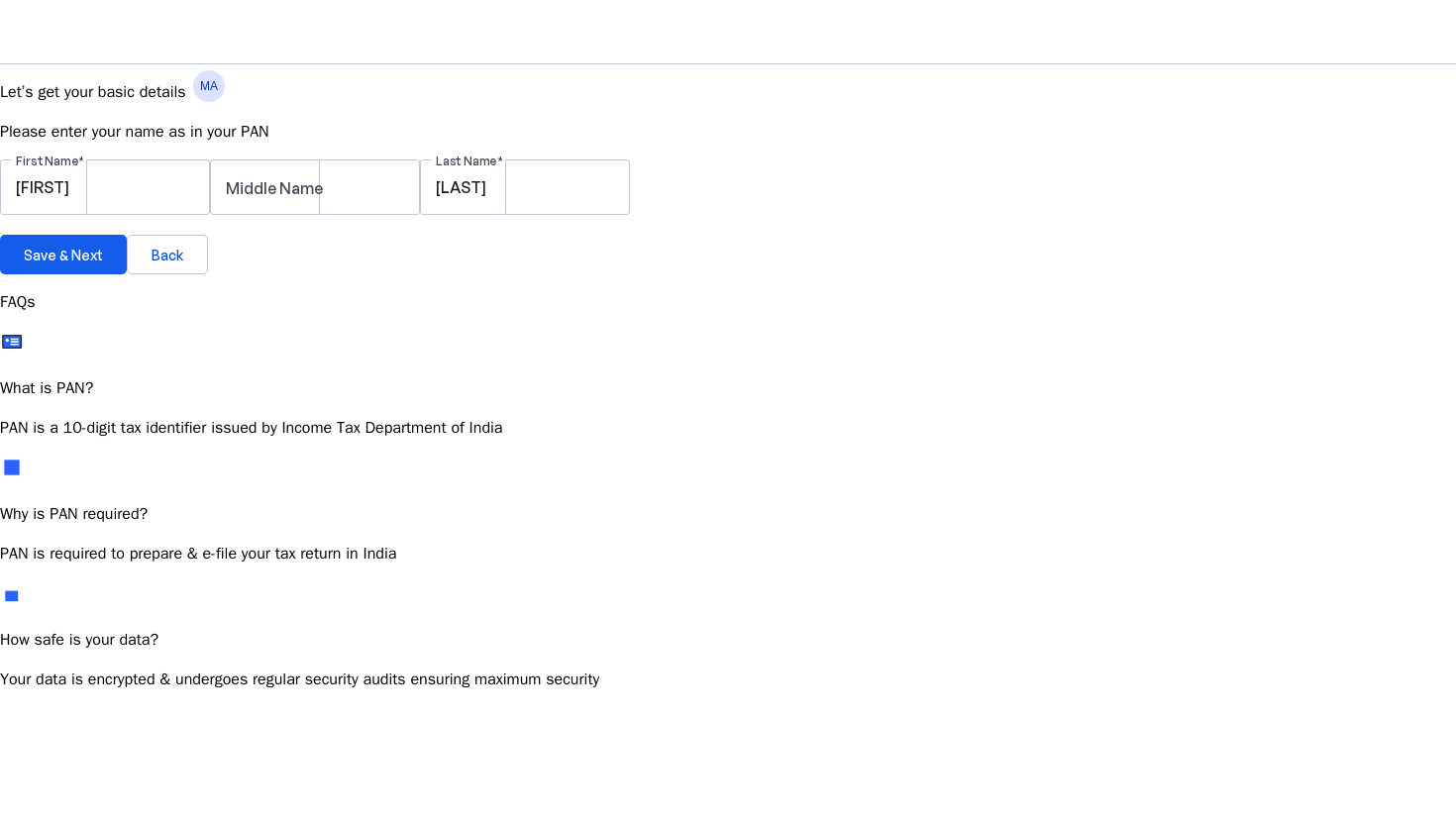 click on "Save & Next" at bounding box center [63, 255] 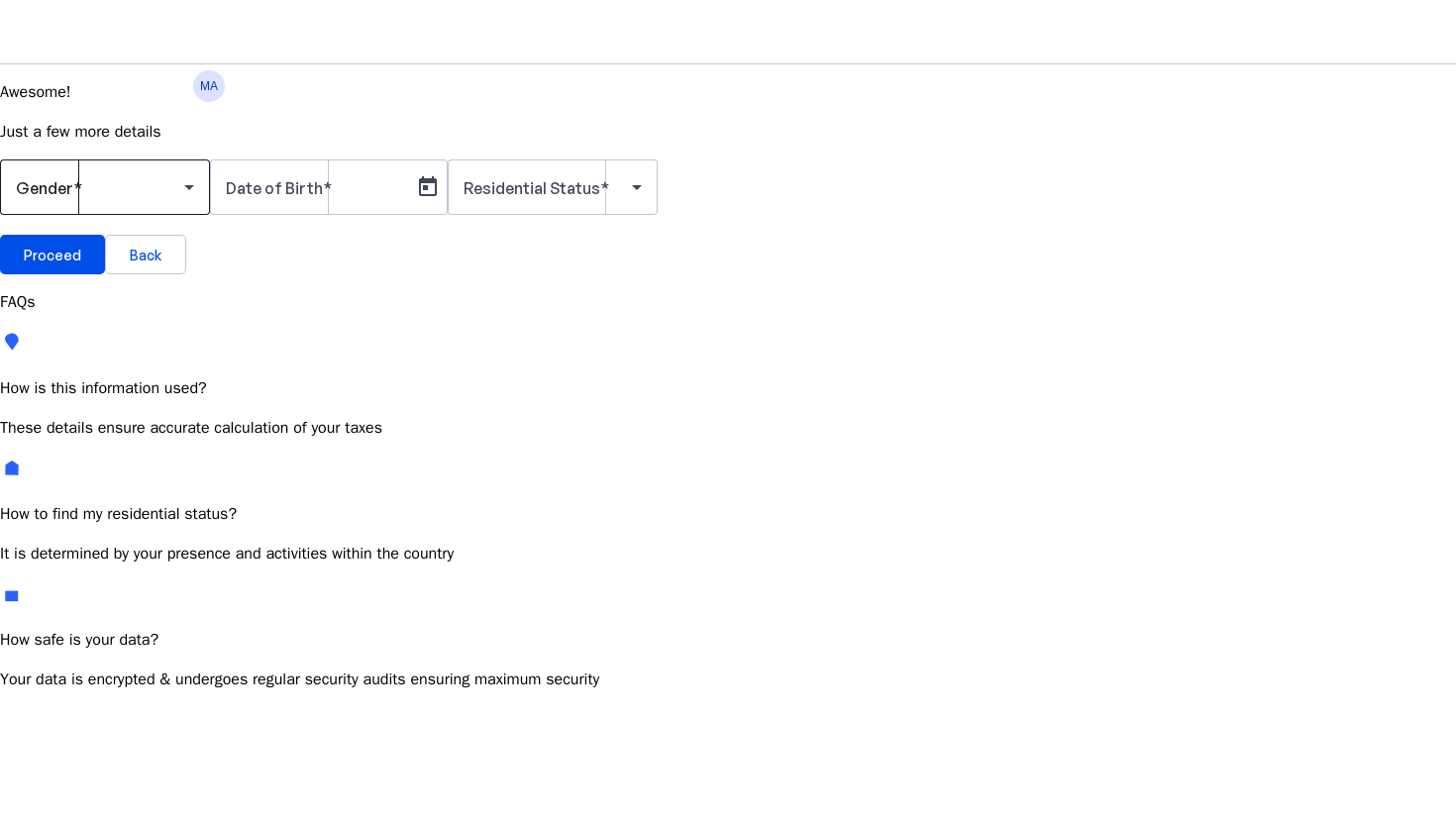 click at bounding box center [105, 187] 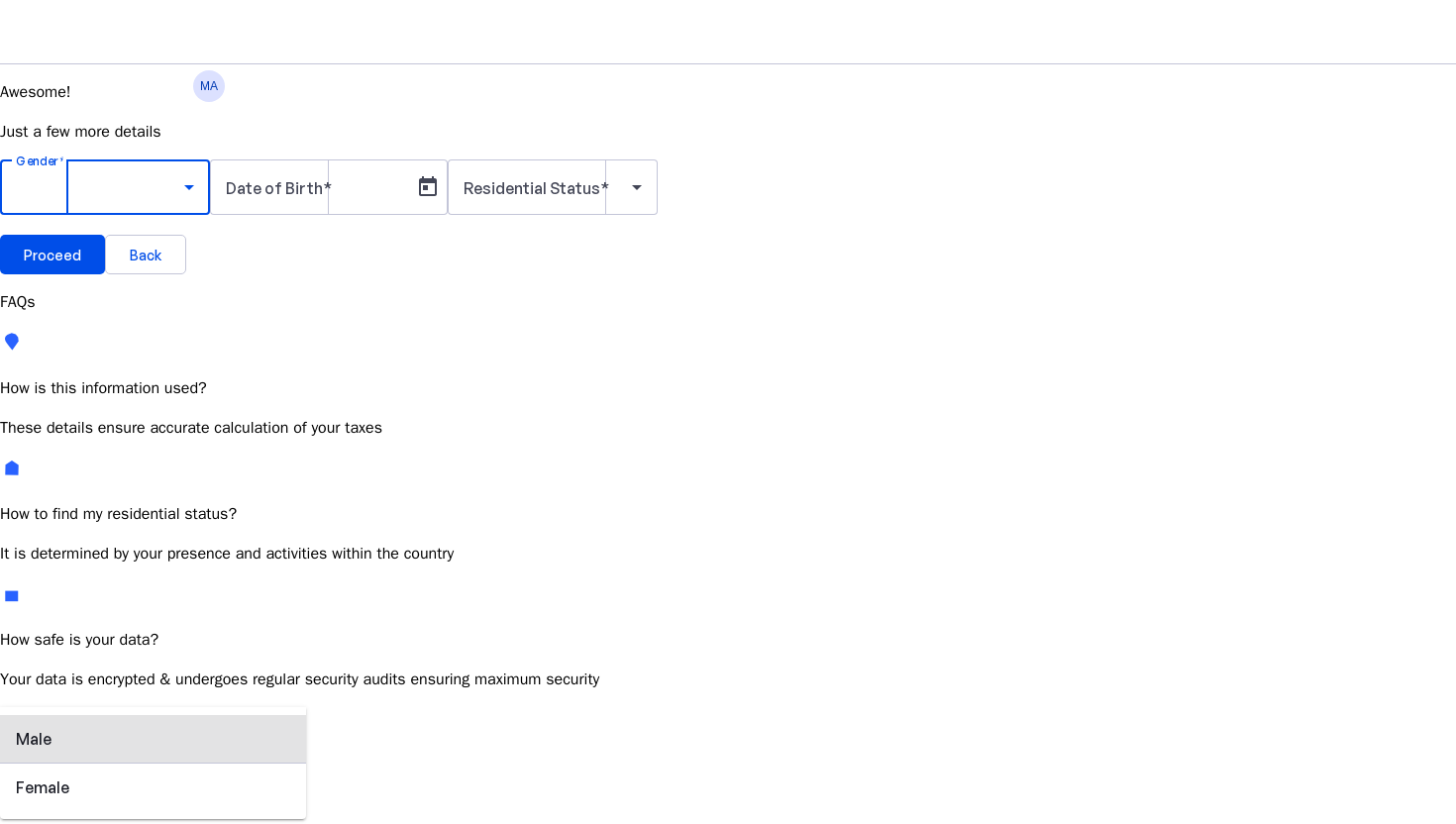 click on "Male" at bounding box center [153, 739] 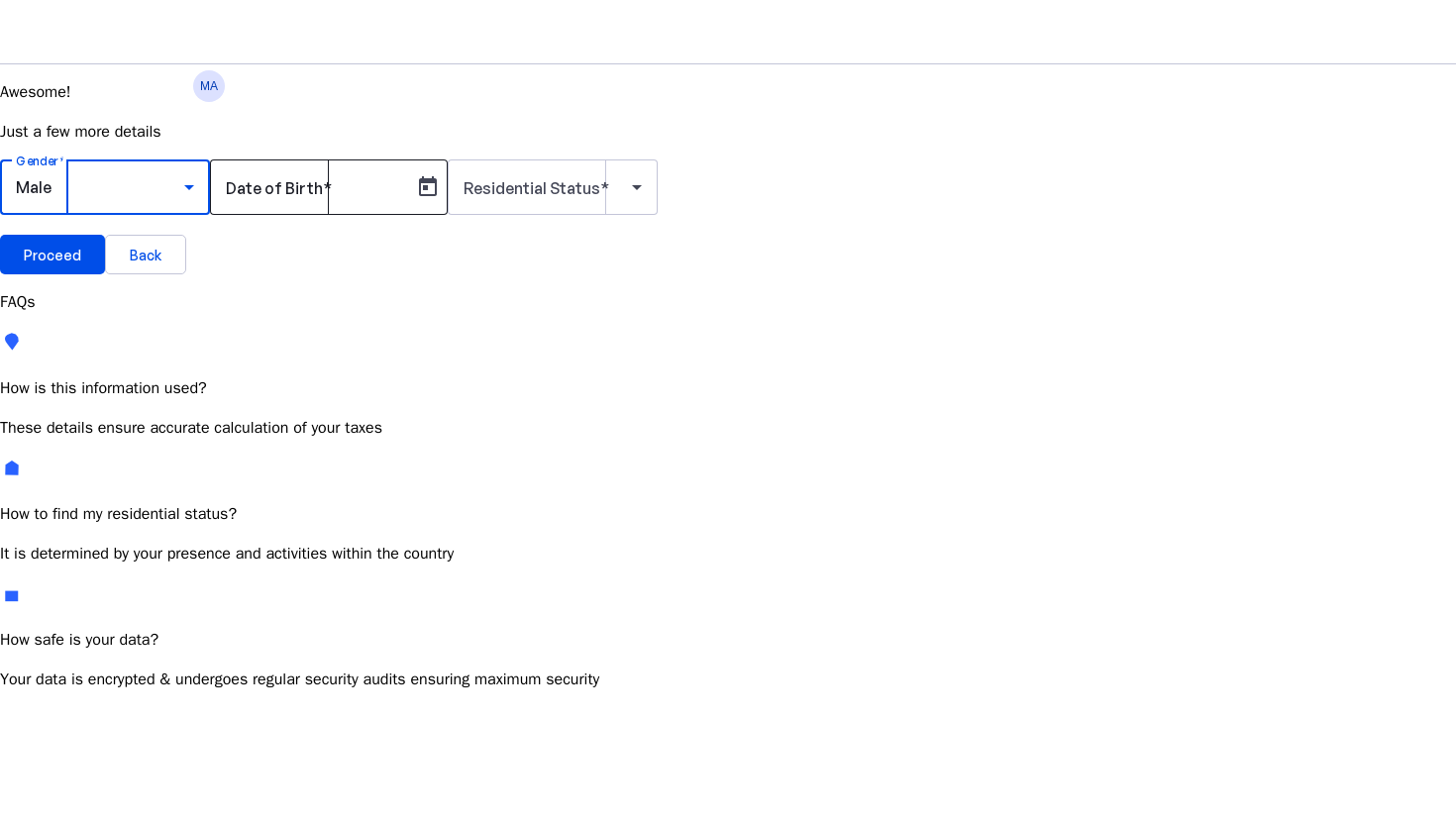 click on "Date of Birth" at bounding box center [274, 188] 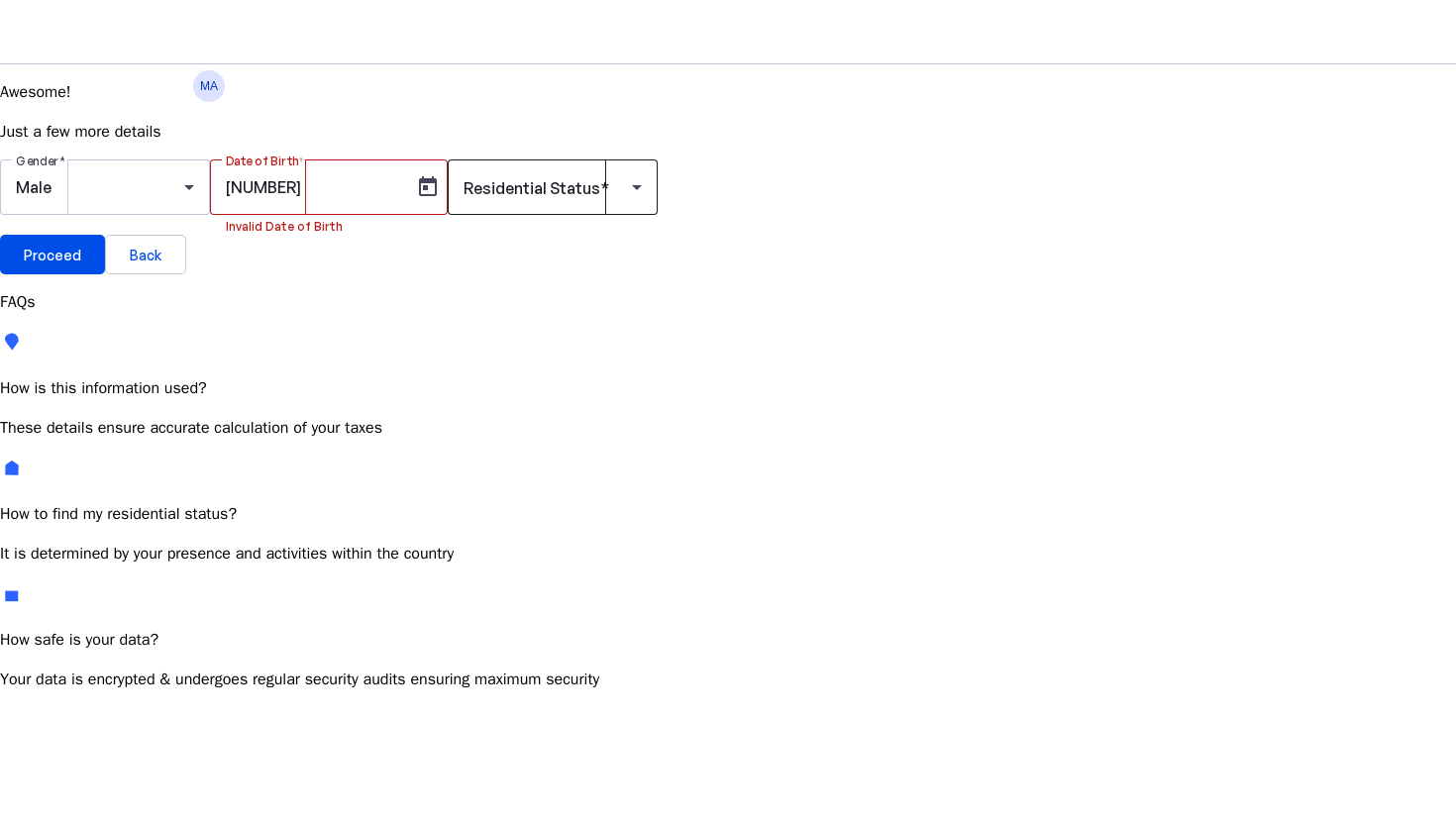 click at bounding box center [553, 187] 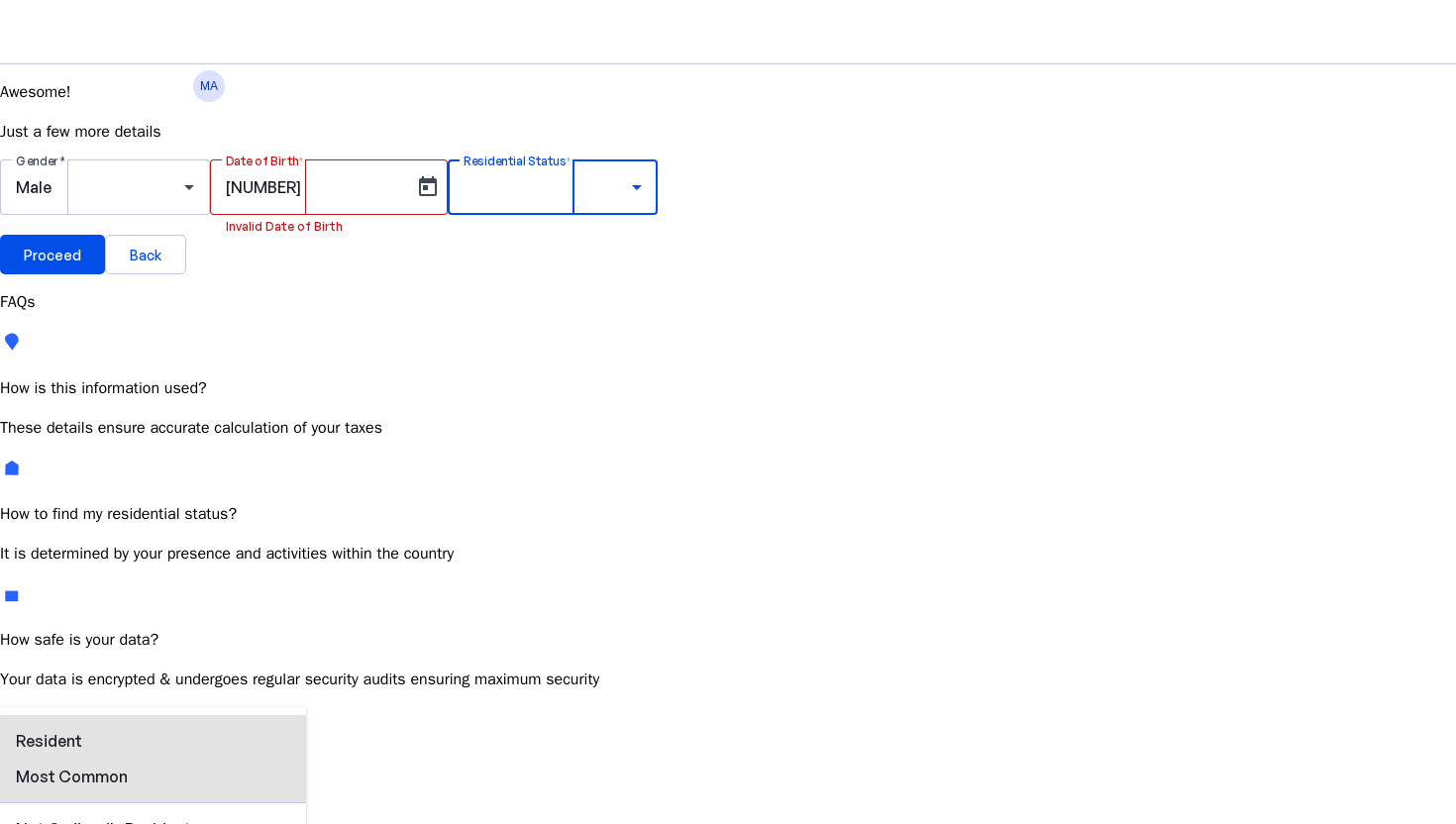click at bounding box center (728, 707) 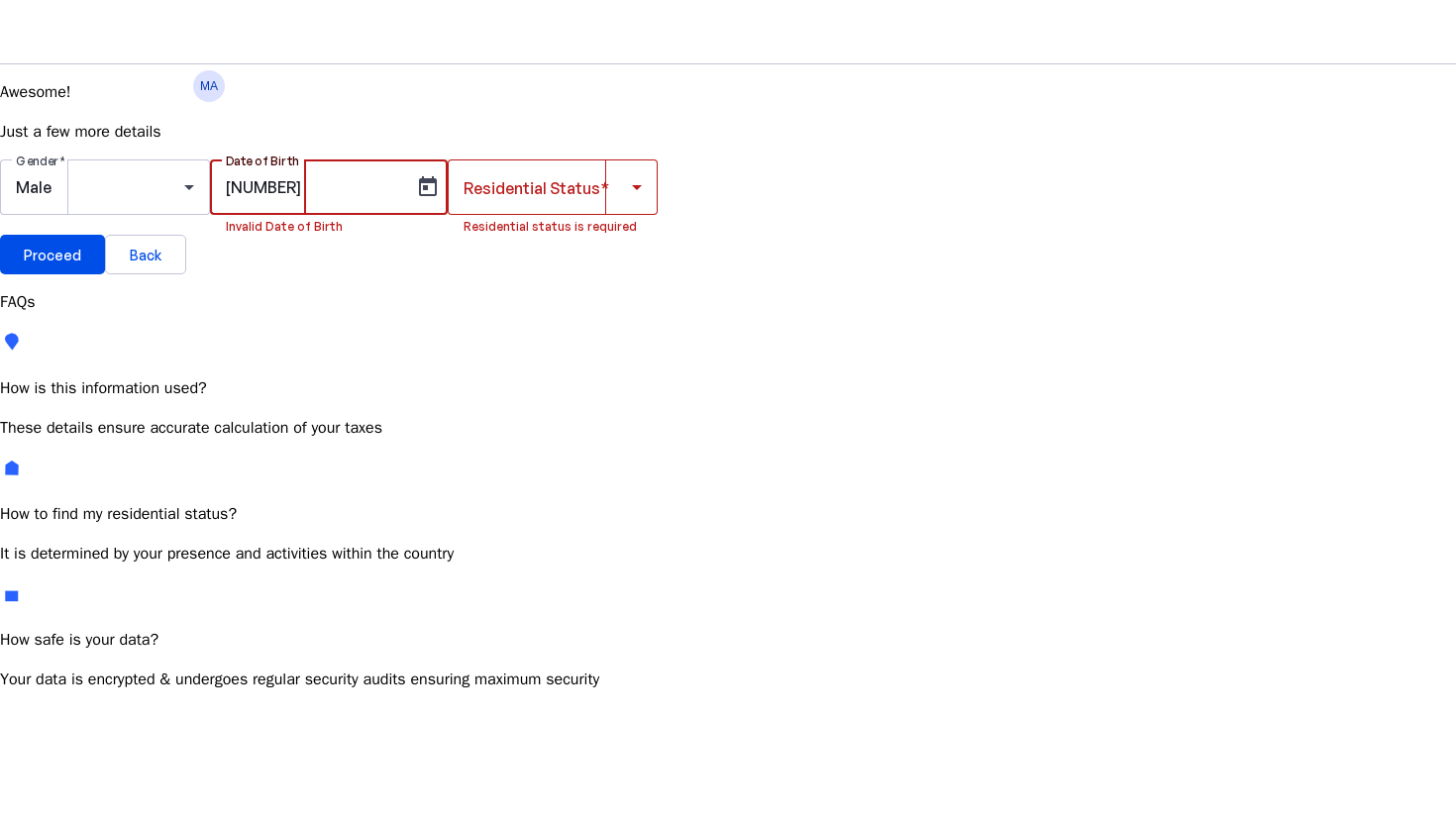 click on "[NUMBER]" at bounding box center (315, 187) 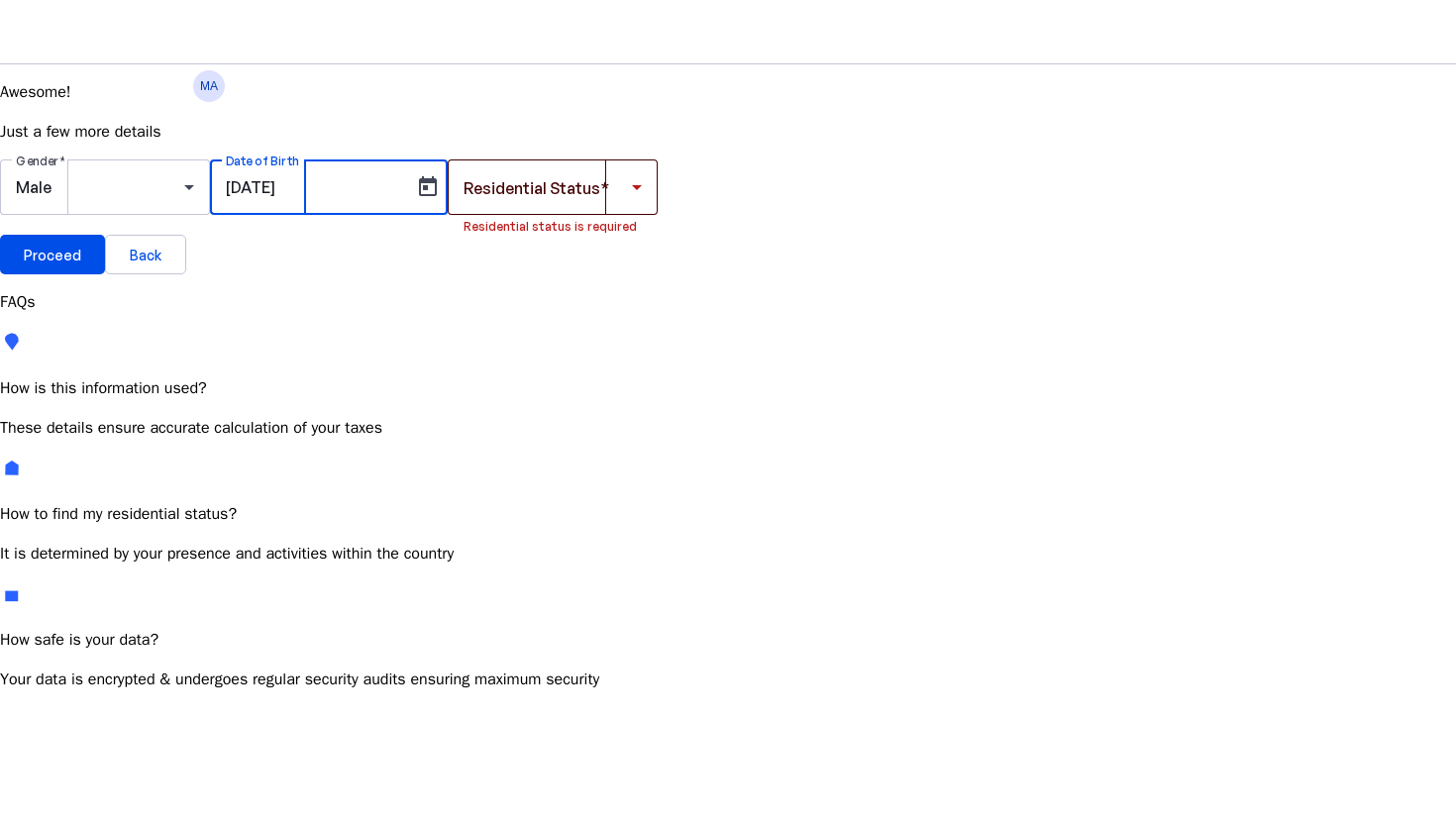 type on "[DATE]" 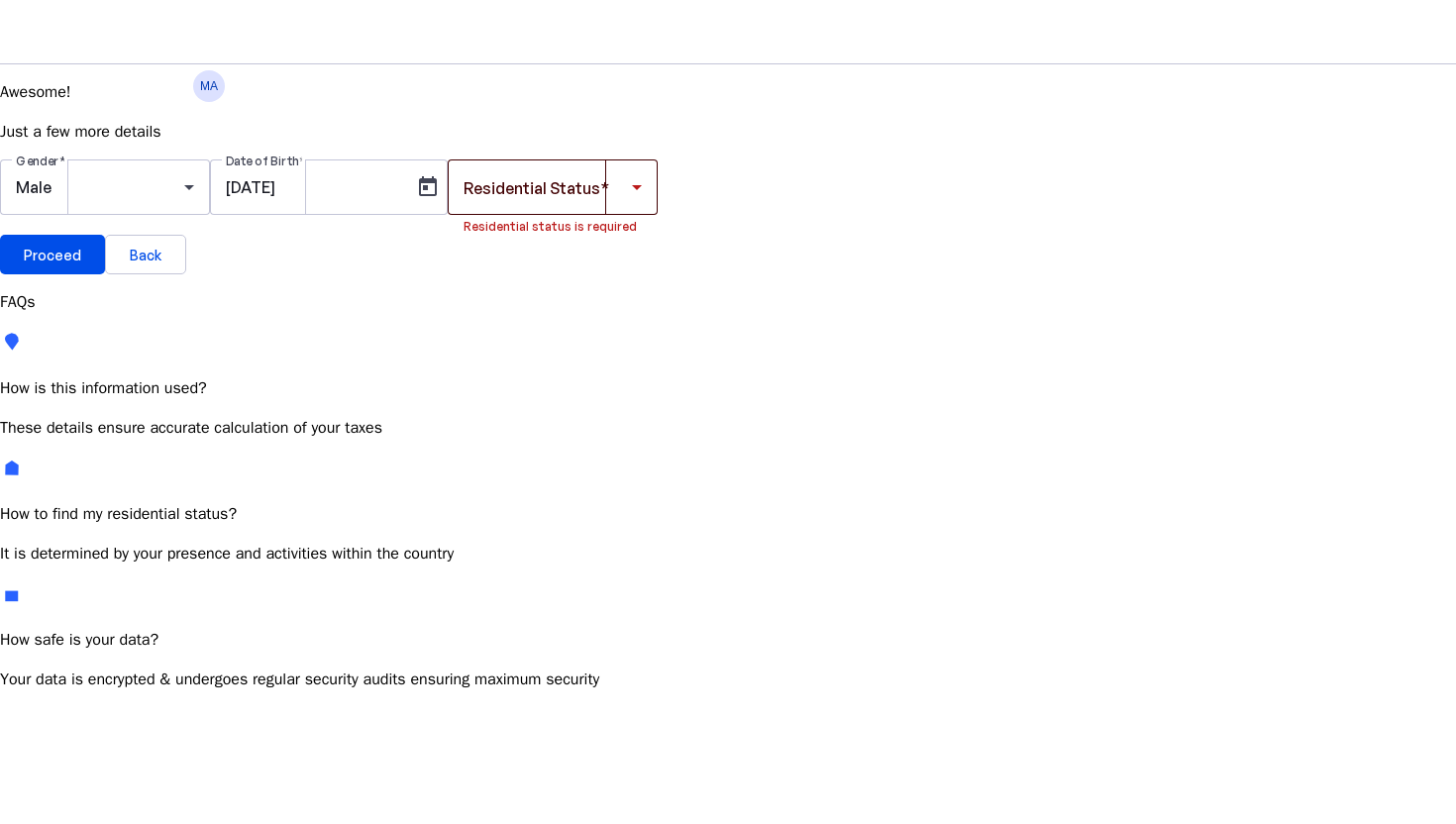 click at bounding box center (553, 187) 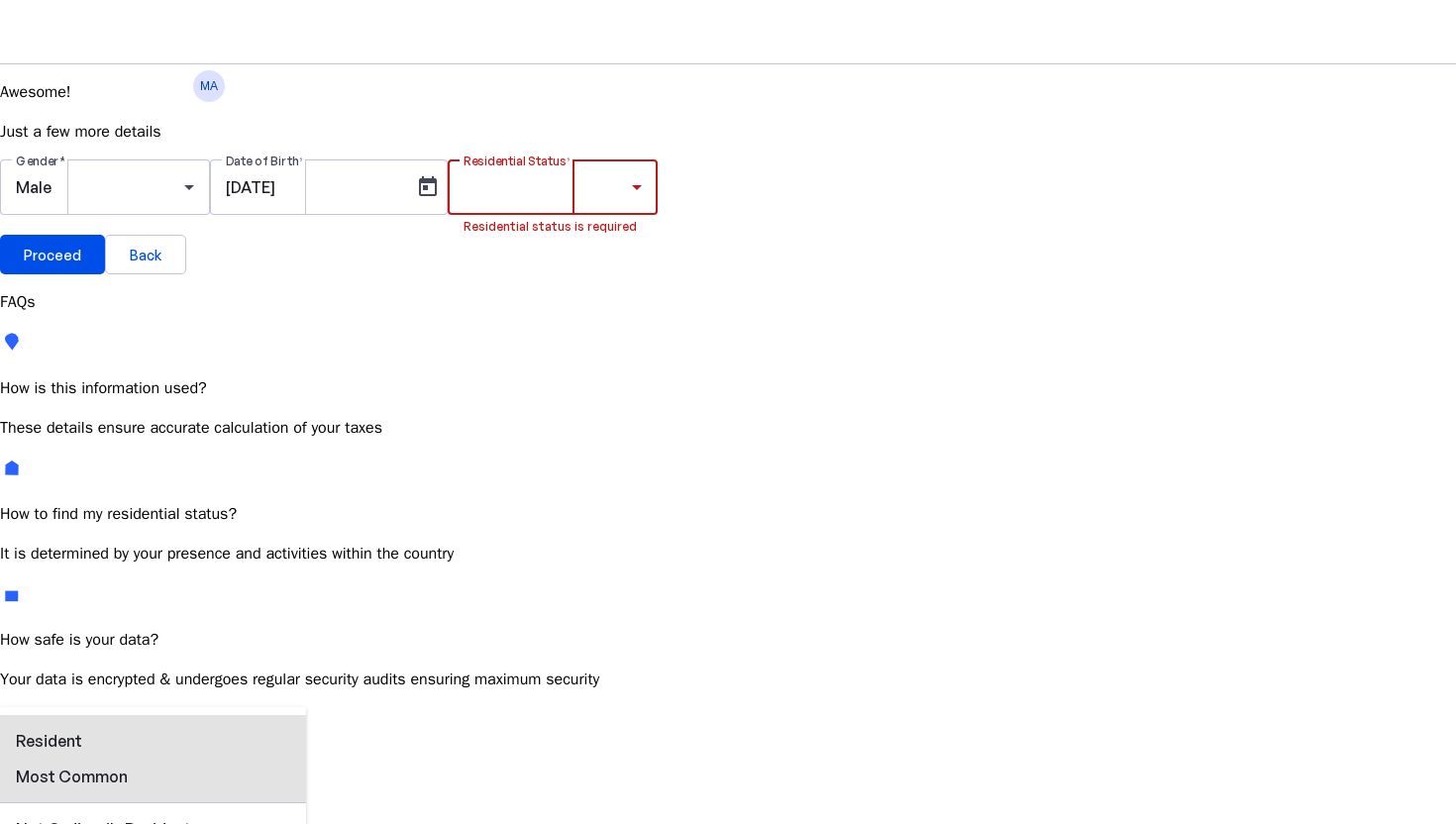 click on "Resident" at bounding box center (71, 741) 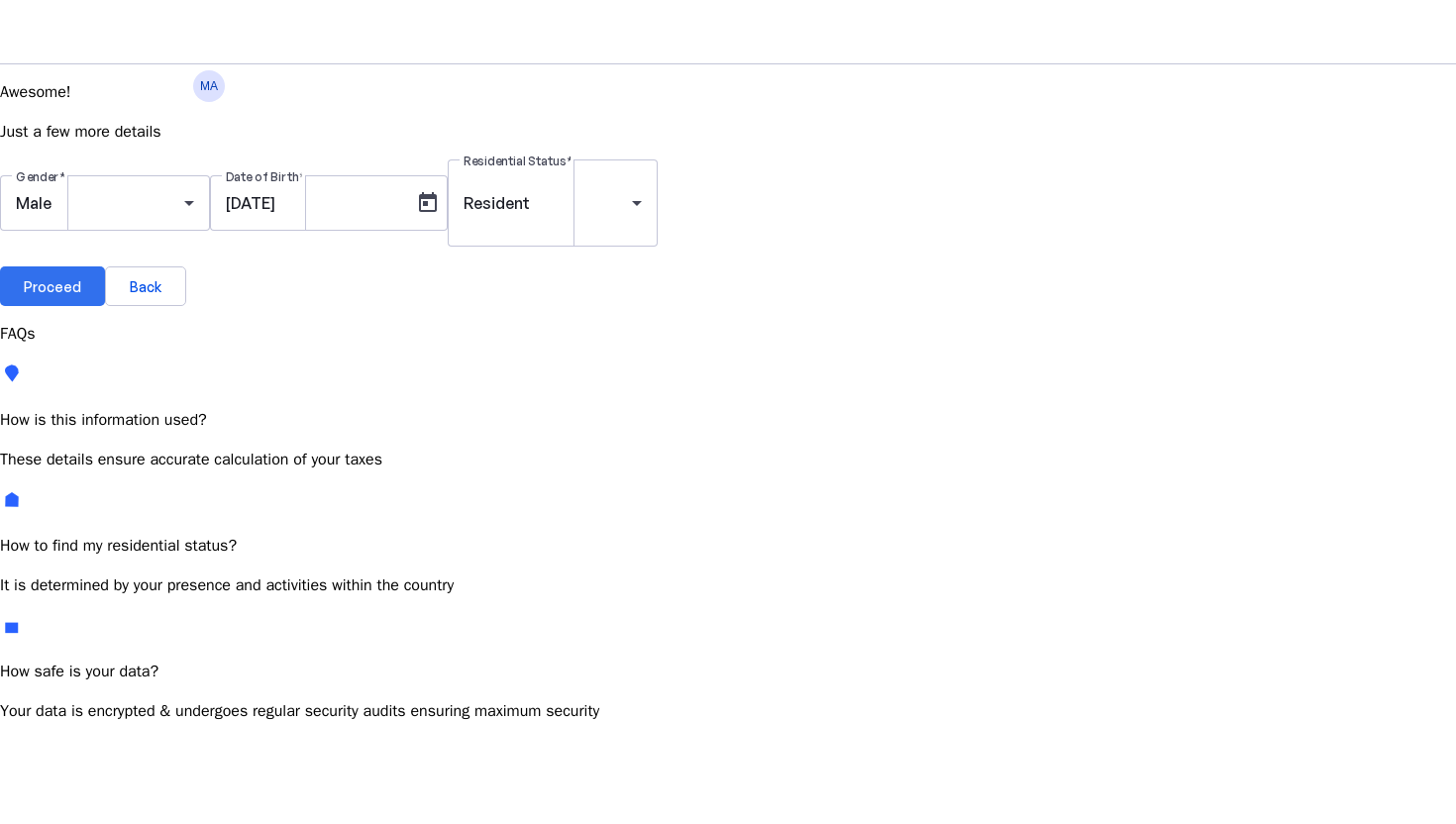 click on "Proceed" at bounding box center [52, 286] 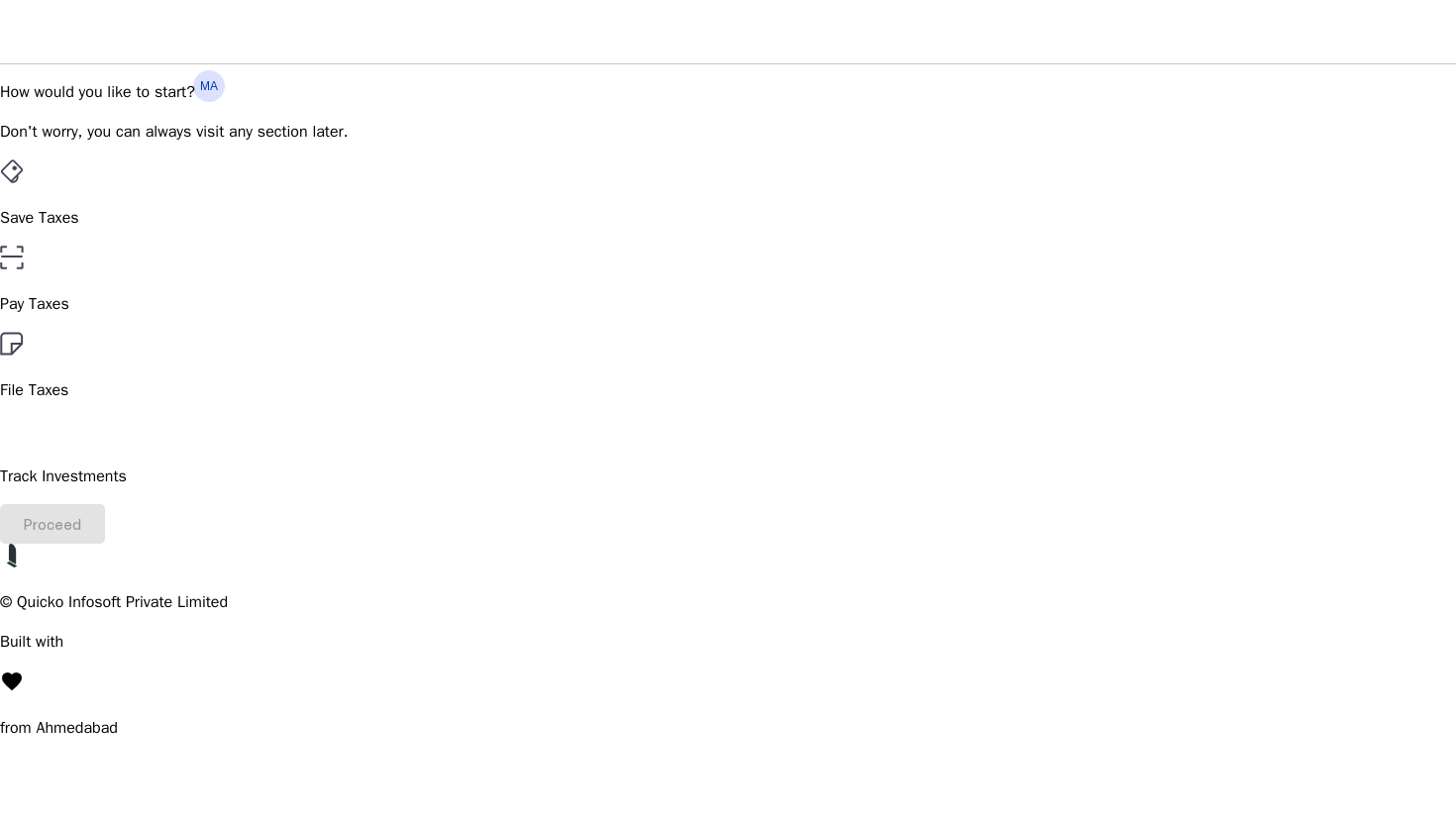 click on "Save Taxes" at bounding box center (728, 194) 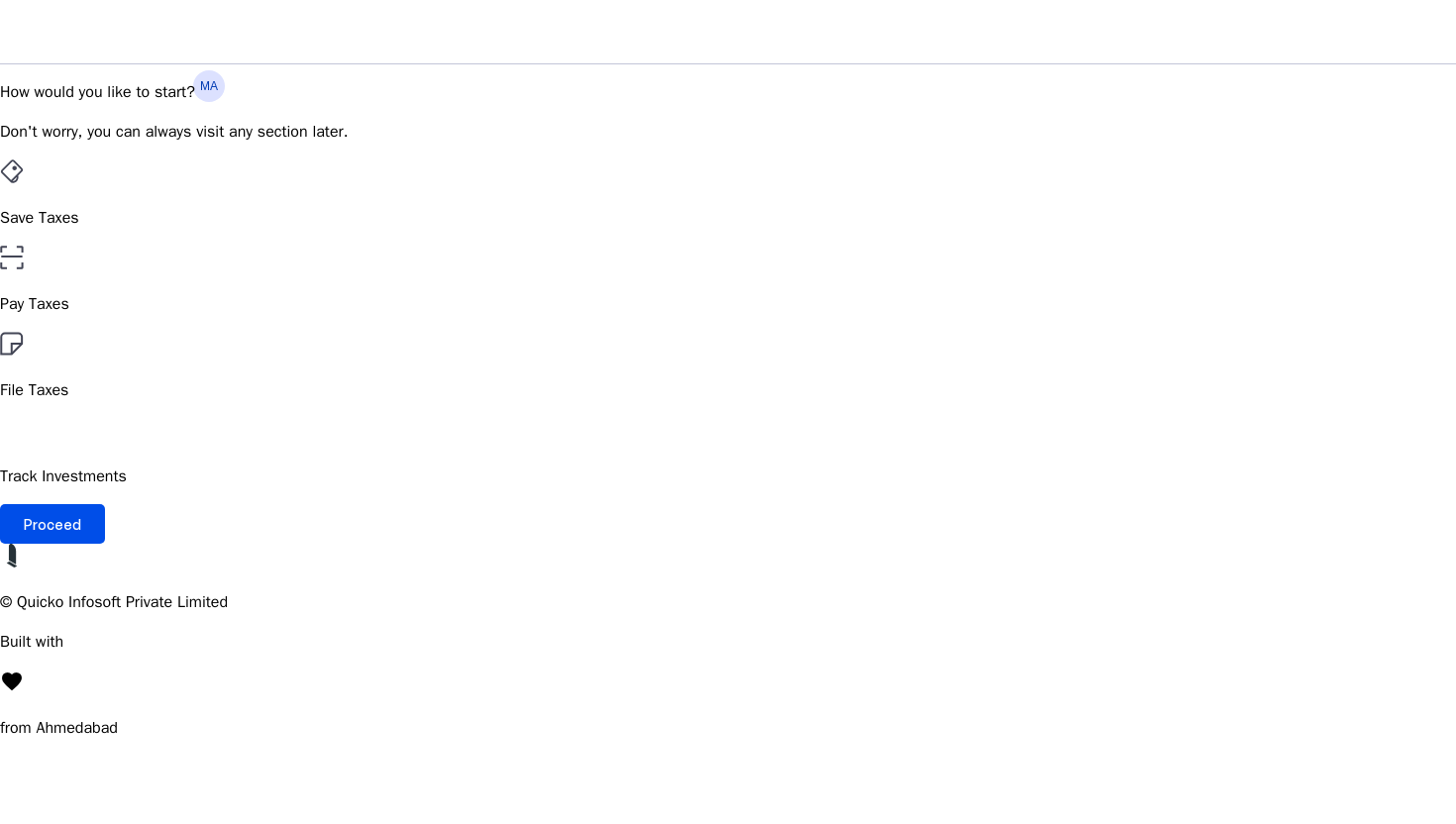 click on "File Taxes" at bounding box center [728, 366] 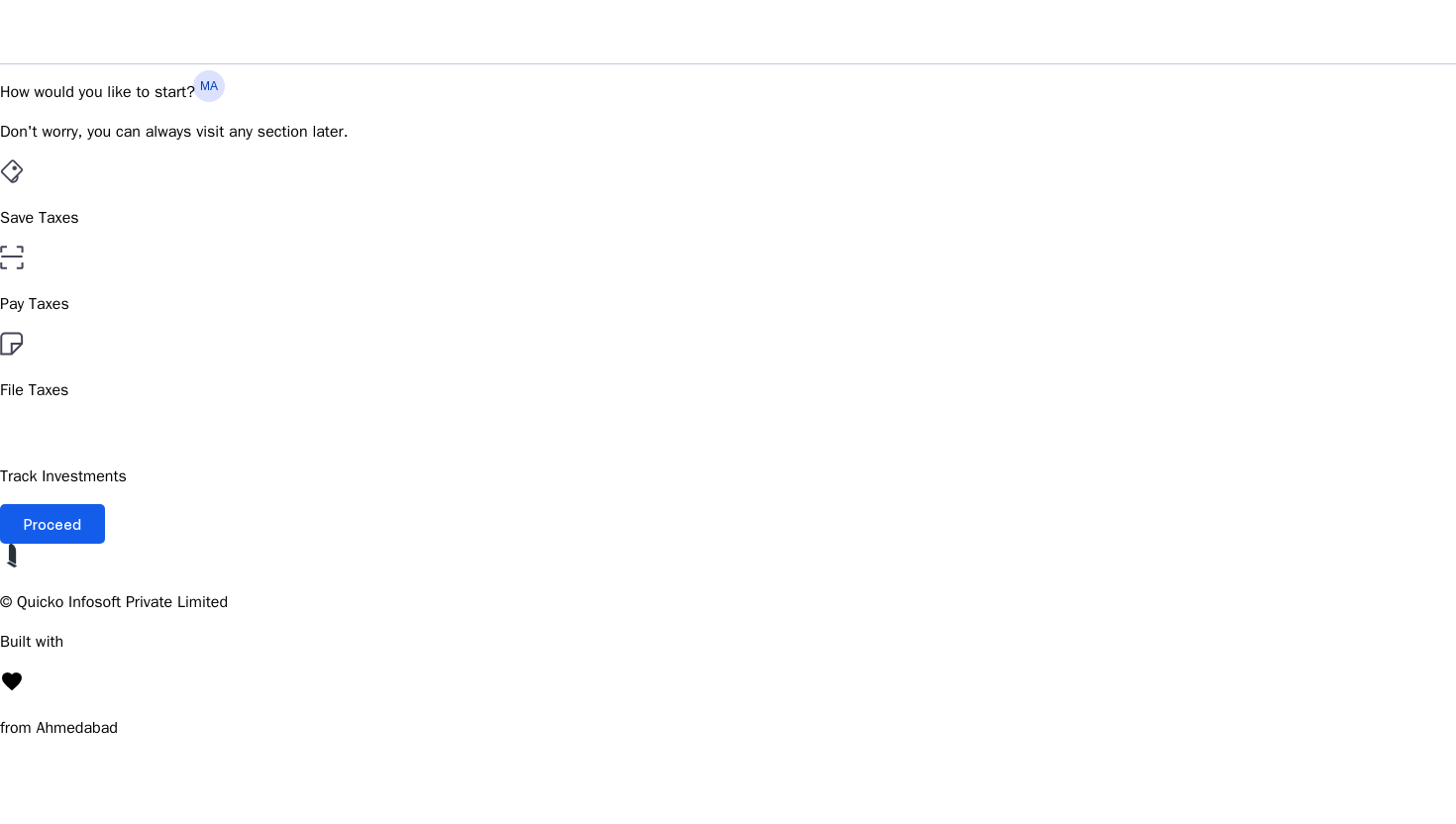 click at bounding box center (52, 524) 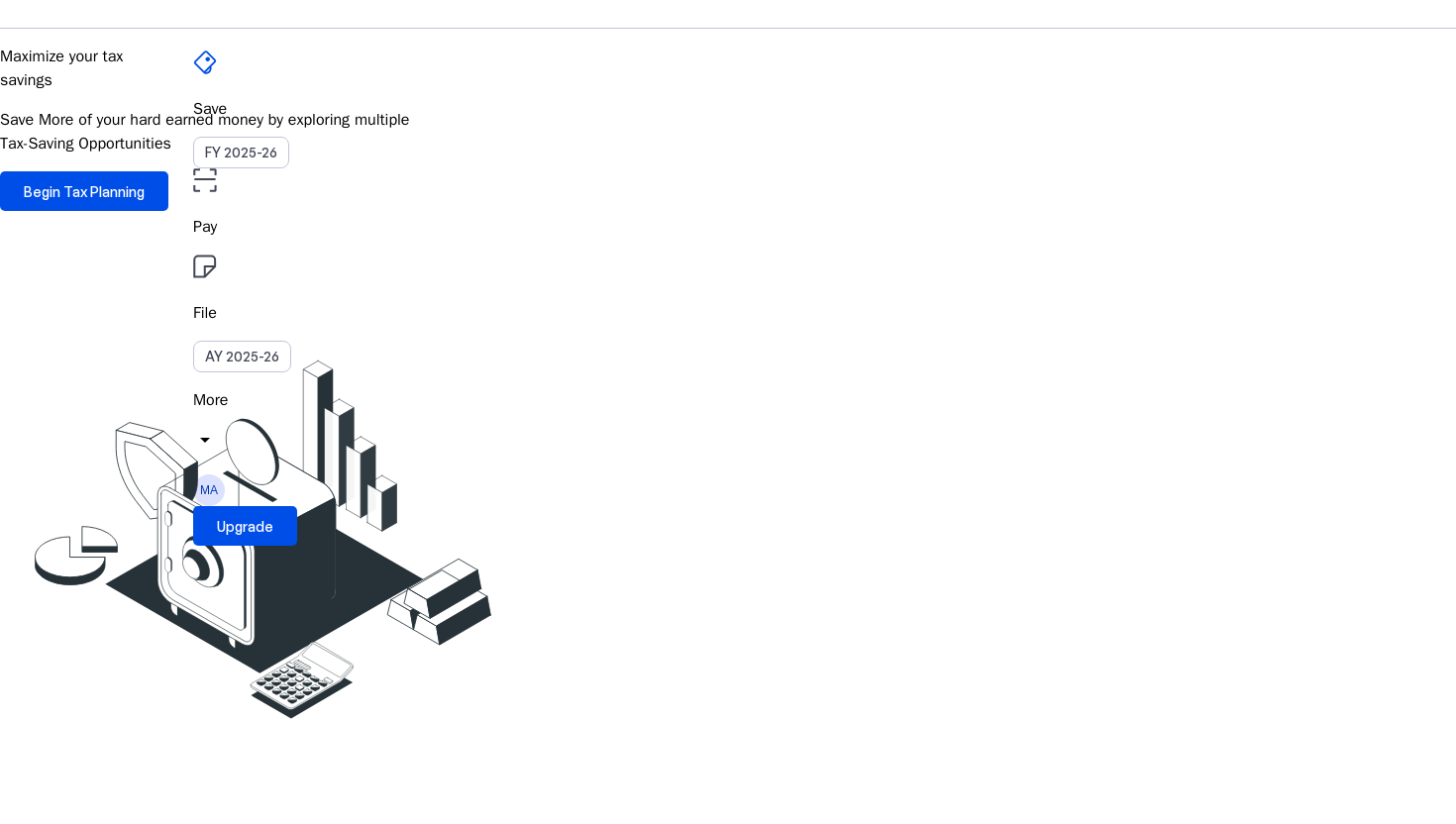 scroll, scrollTop: 0, scrollLeft: 0, axis: both 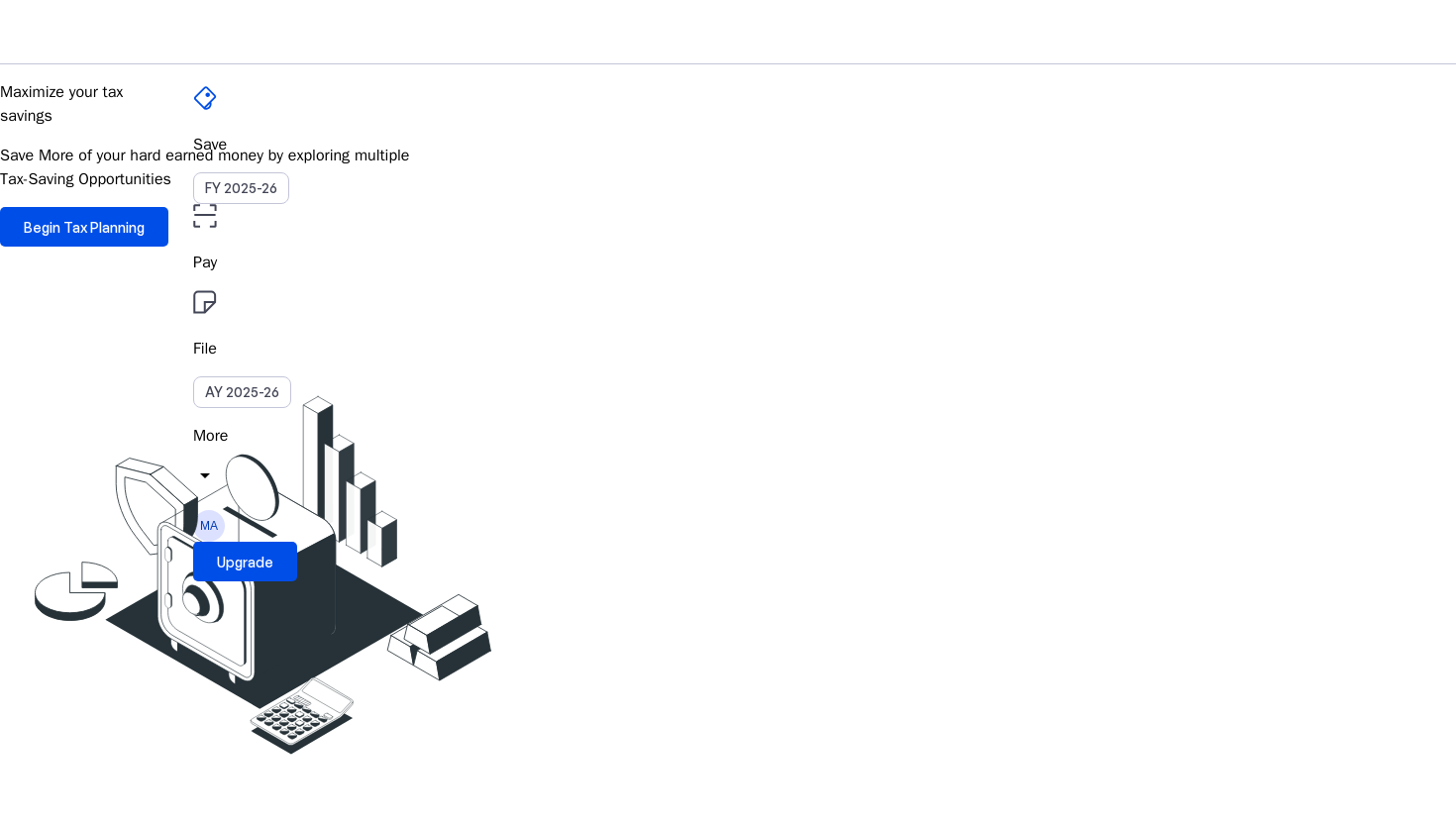 click on "Save" at bounding box center (728, 145) 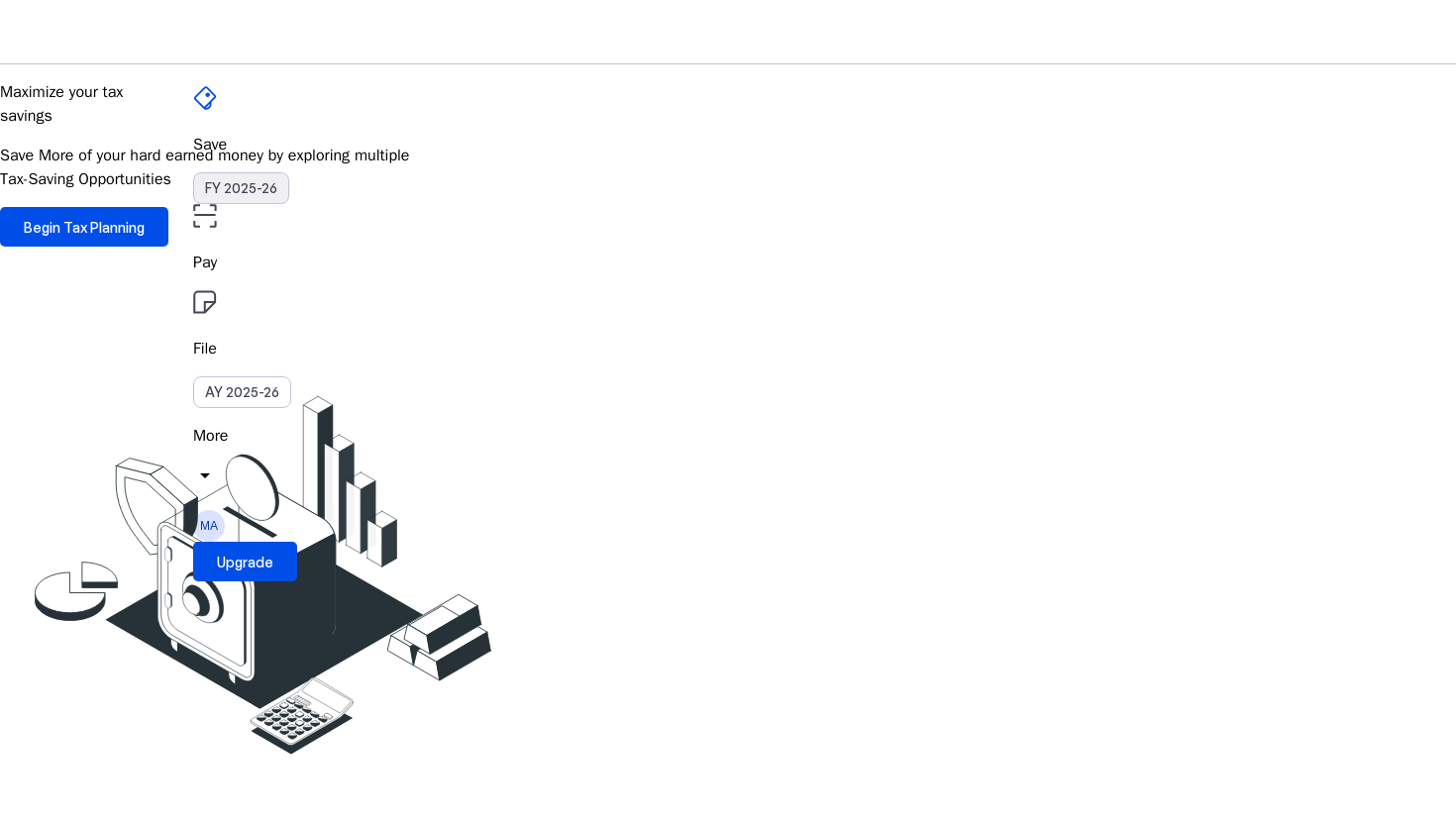 click on "FY 2025-26" at bounding box center (241, 188) 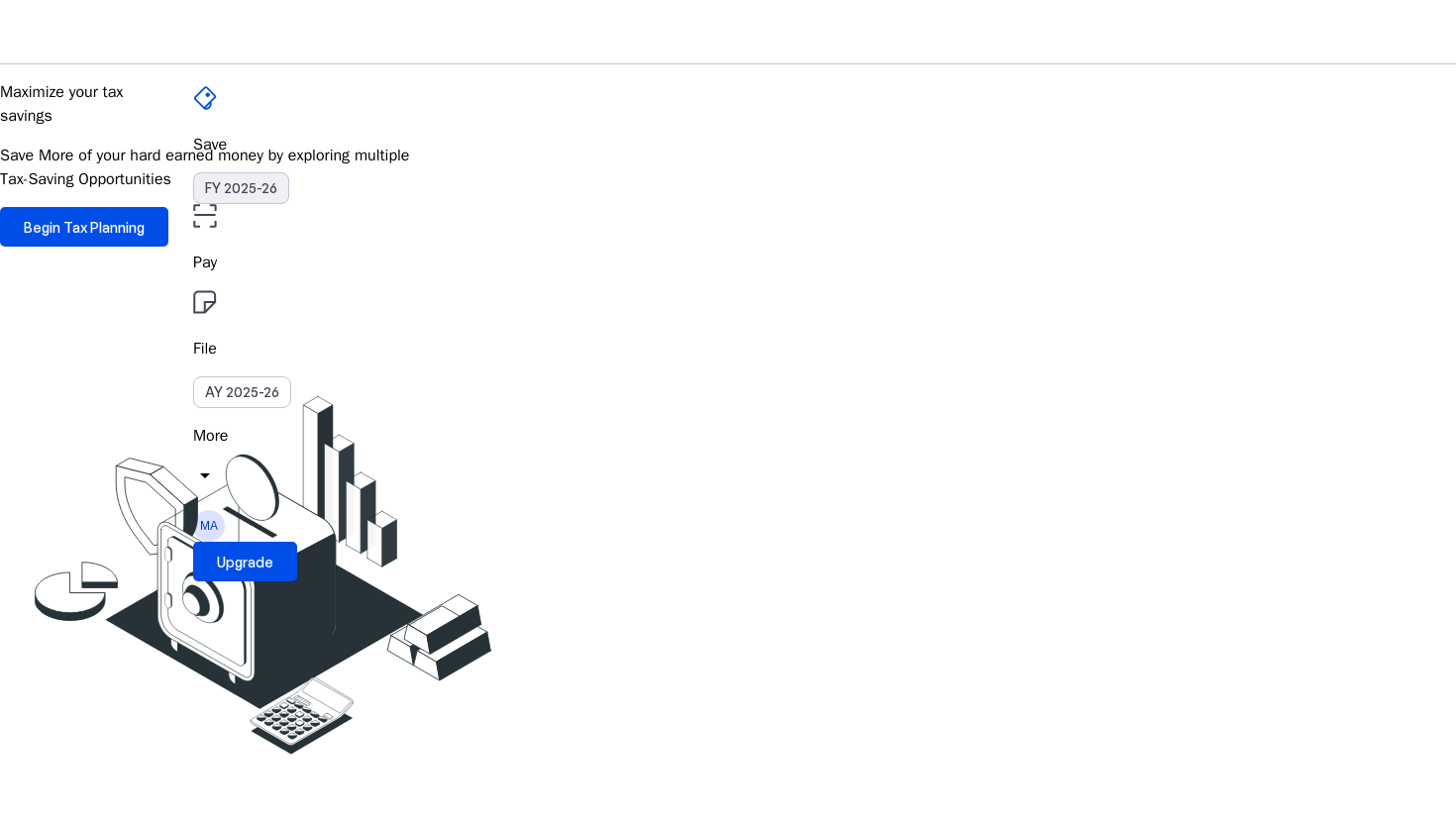 click on "FY 2025-26" at bounding box center (241, 188) 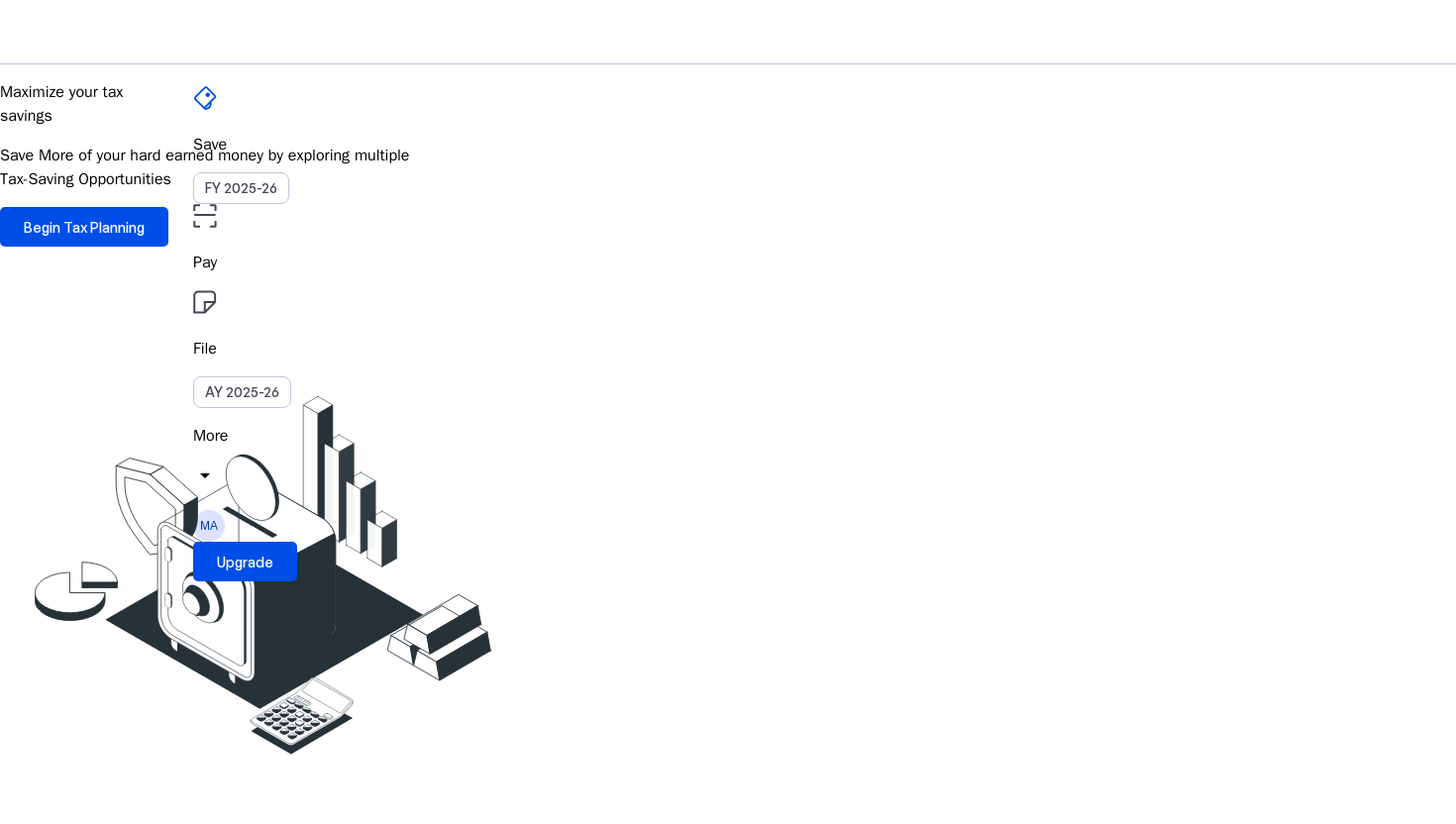 click at bounding box center (205, 98) 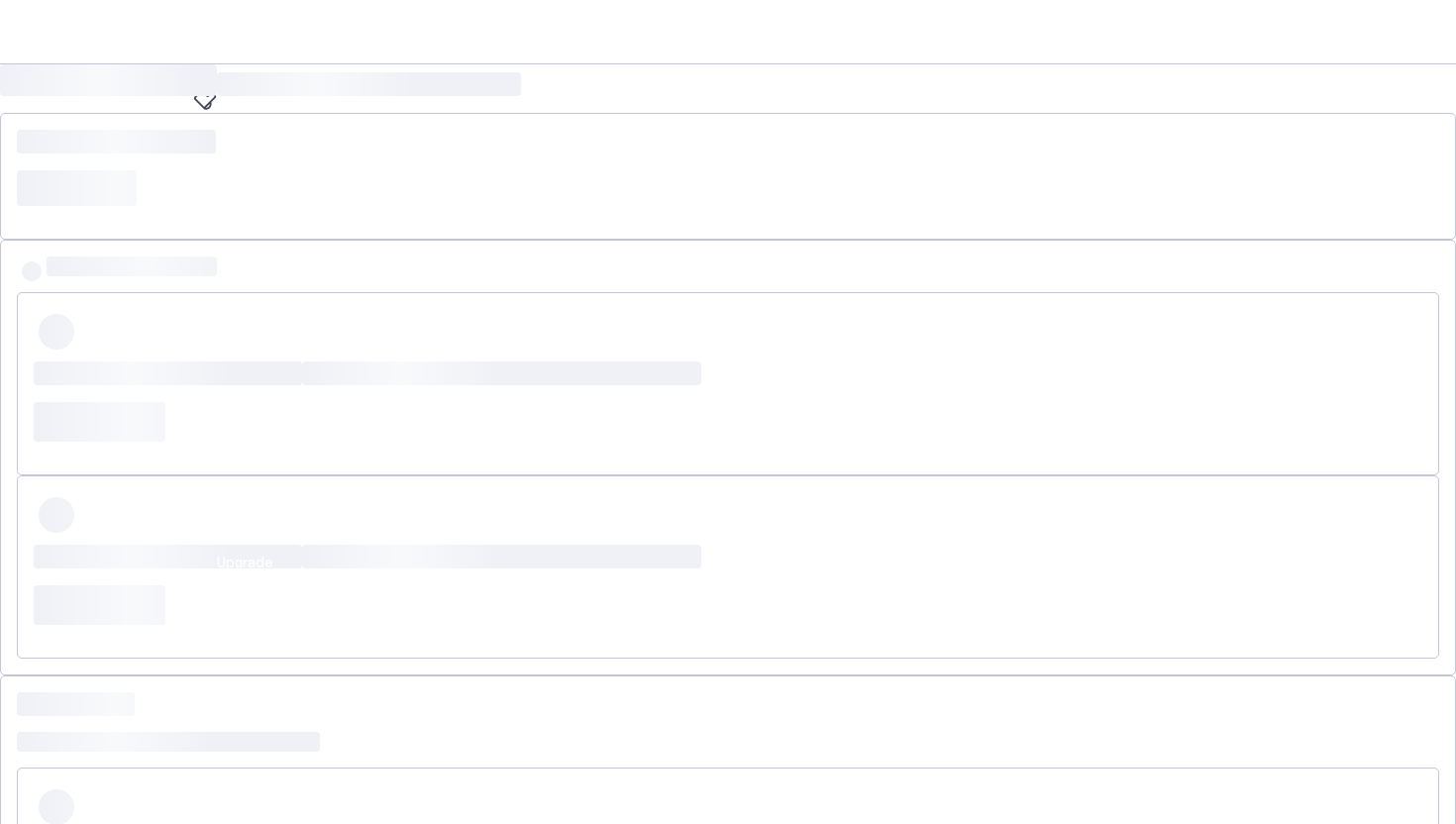 click on "File" at bounding box center (728, 145) 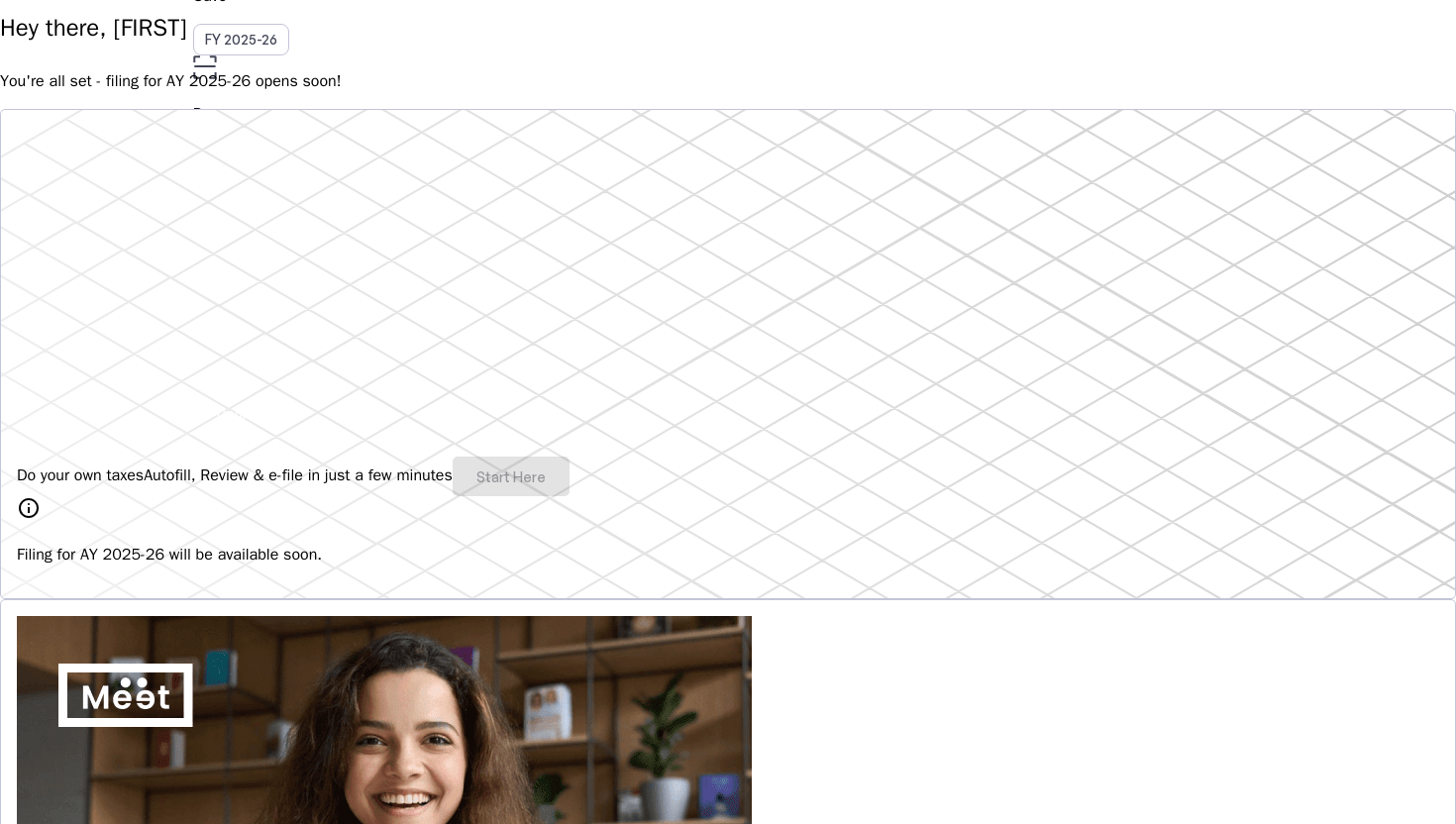 scroll, scrollTop: 152, scrollLeft: 0, axis: vertical 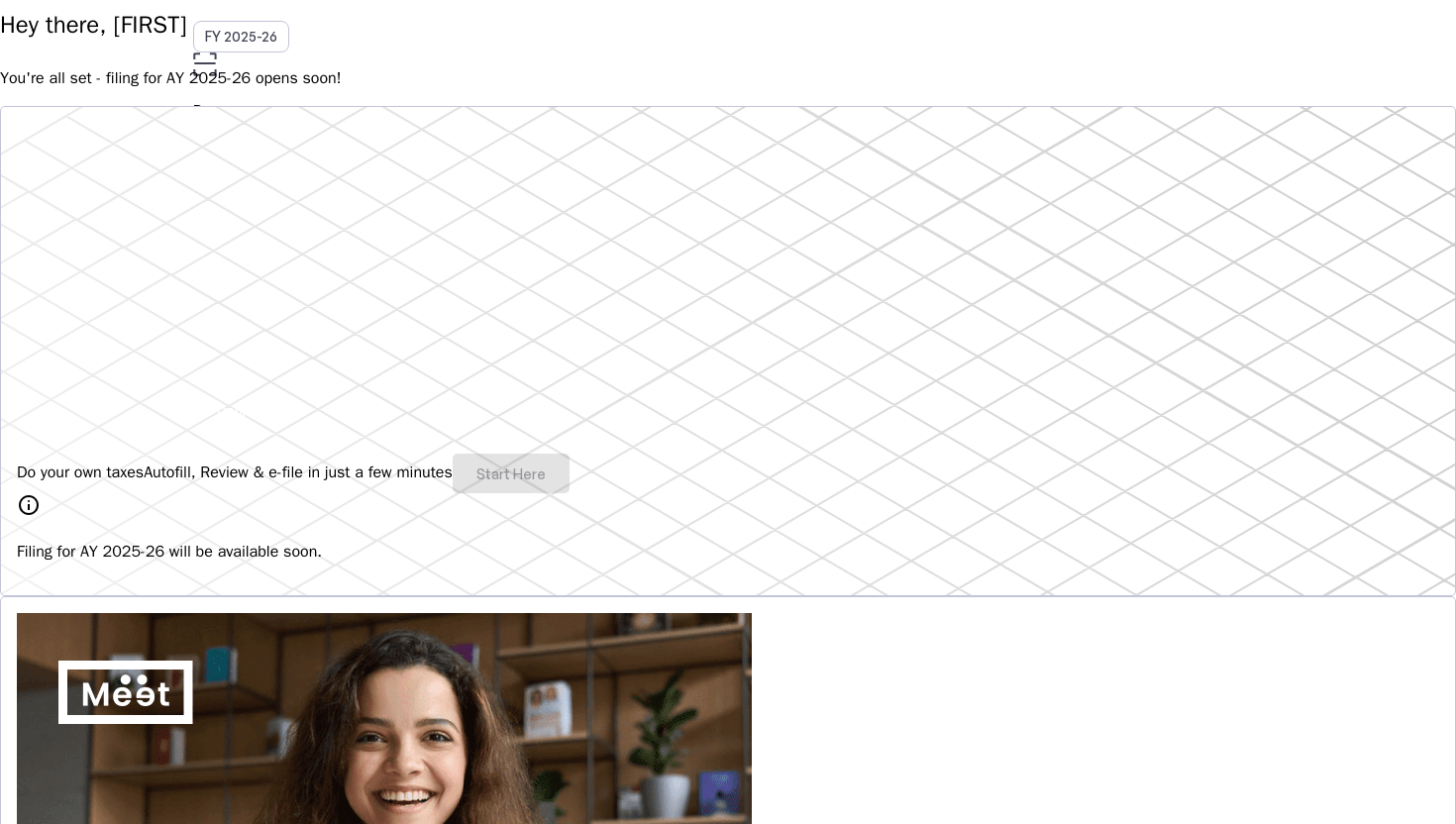 click on "Do your own taxes   Autofill, Review & e-file in just a few minutes   Start Here" at bounding box center [728, 473] 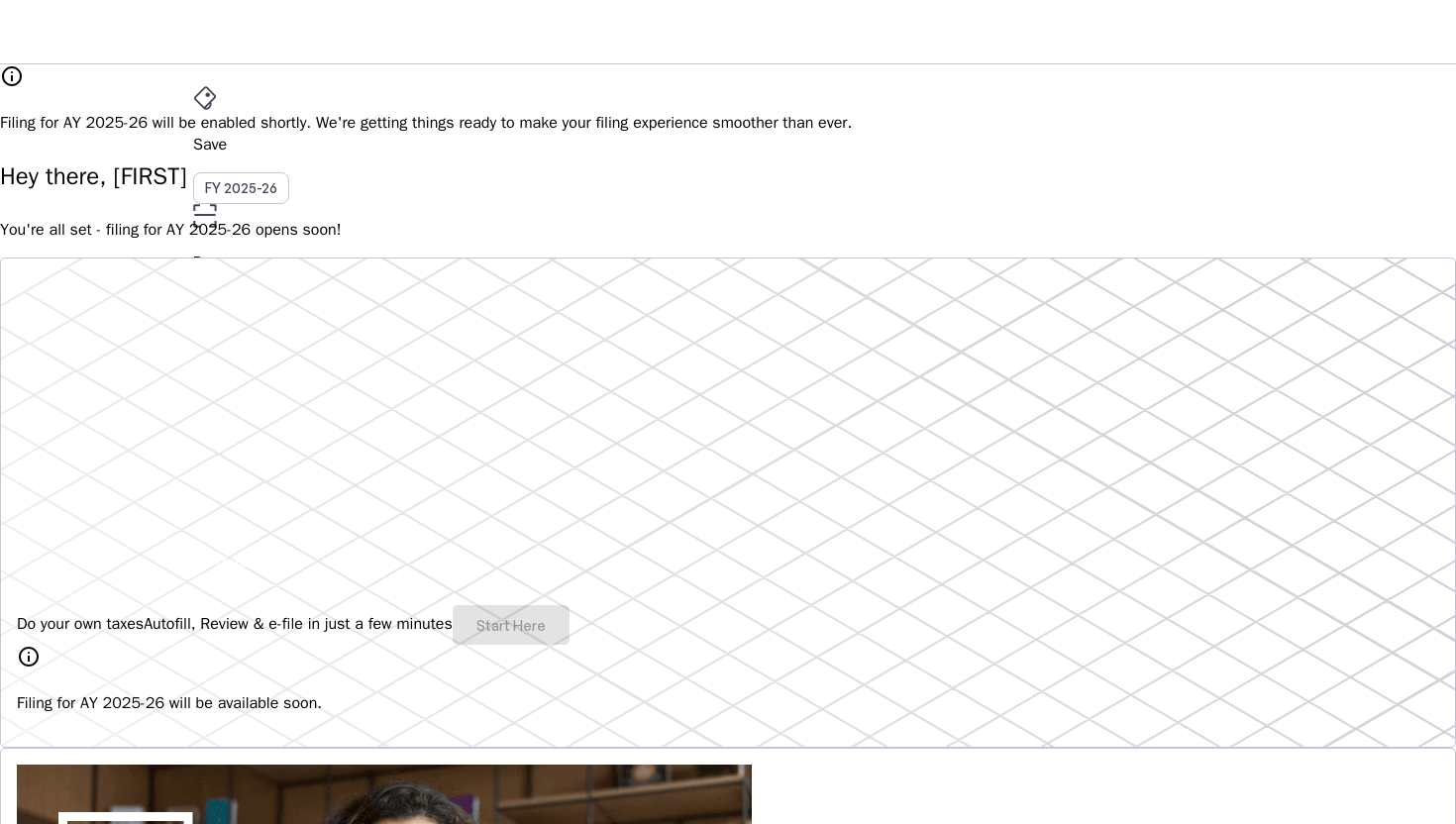 scroll, scrollTop: 0, scrollLeft: 0, axis: both 